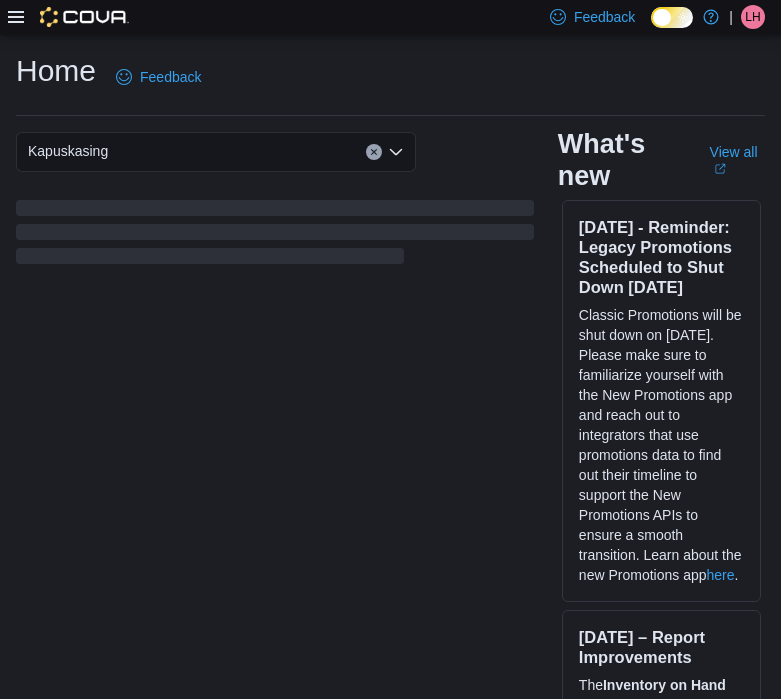 scroll, scrollTop: 0, scrollLeft: 0, axis: both 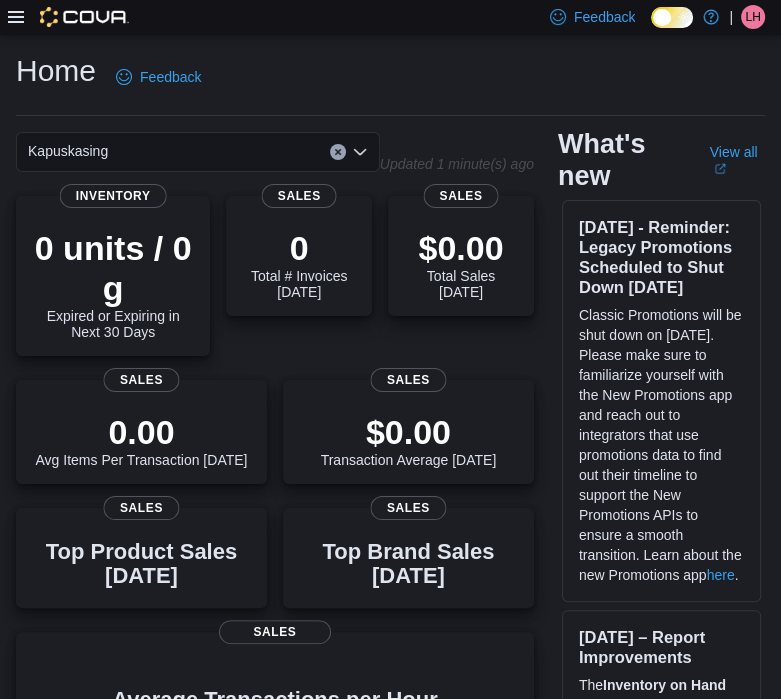 click 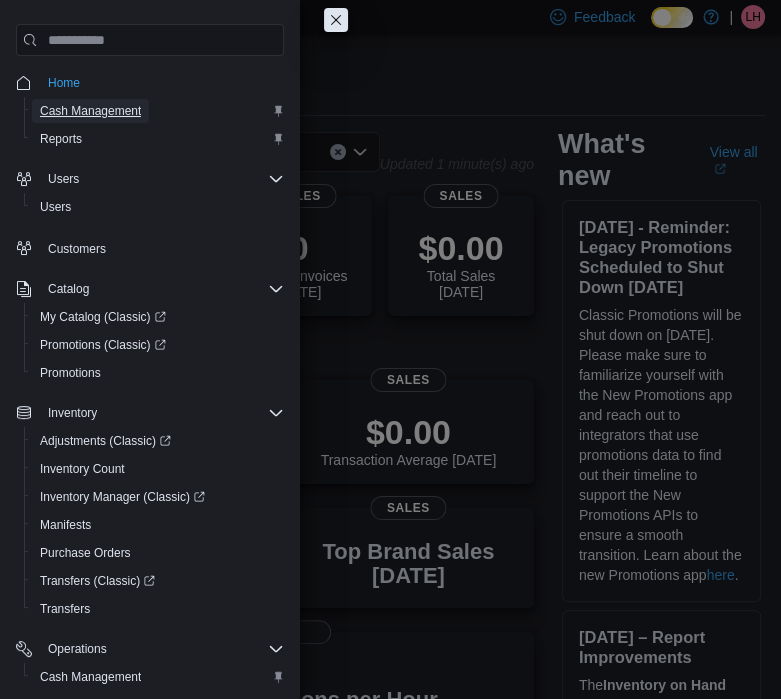 click on "Cash Management" at bounding box center (90, 111) 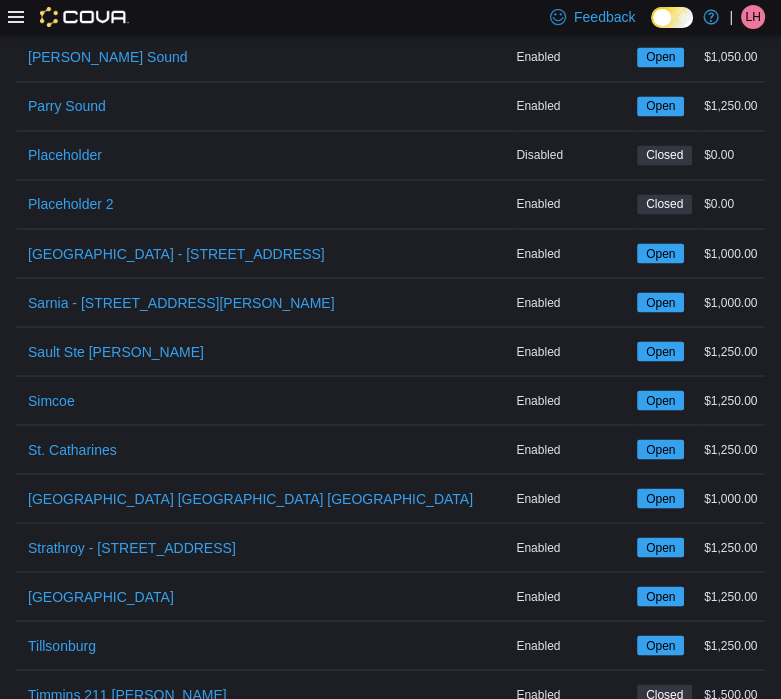 scroll, scrollTop: 2379, scrollLeft: 0, axis: vertical 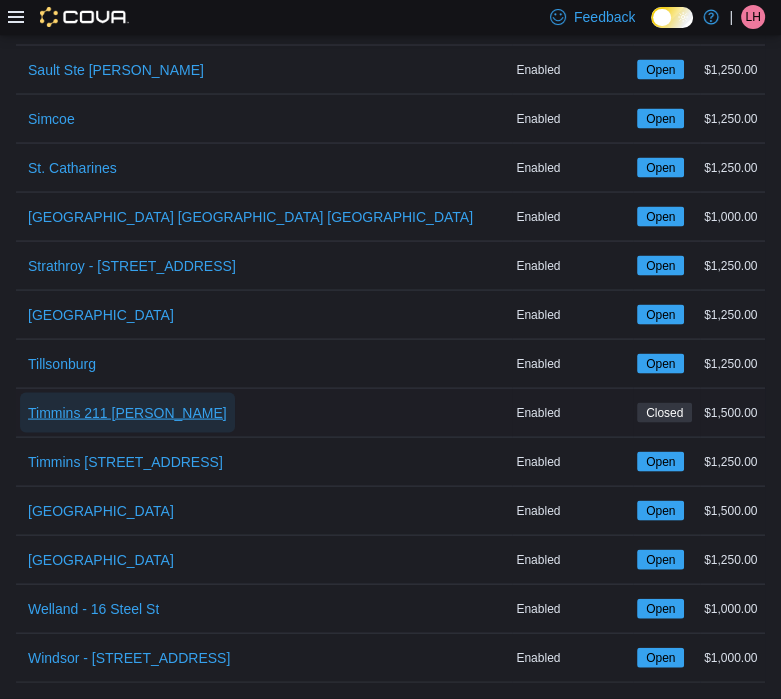 click on "Timmins 211 [PERSON_NAME]" at bounding box center [127, 413] 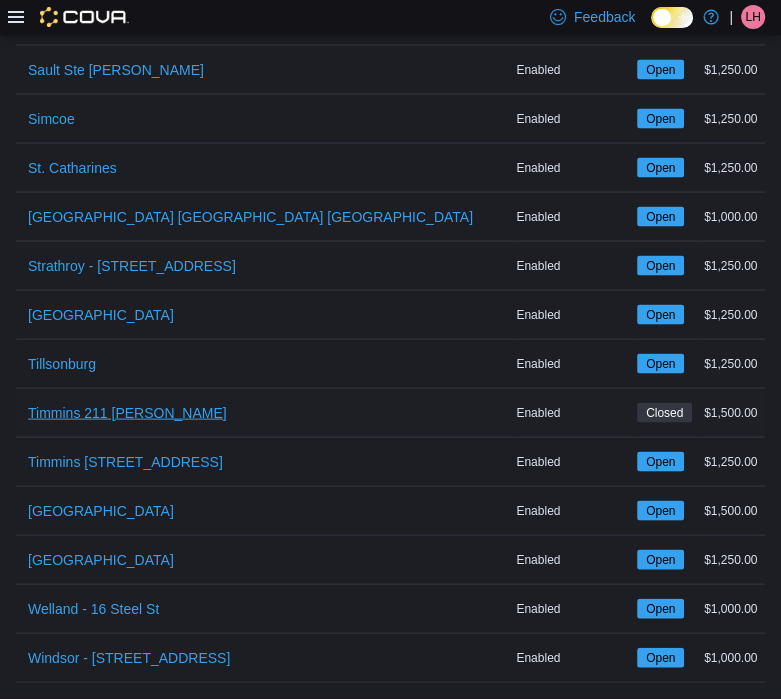 scroll, scrollTop: 0, scrollLeft: 0, axis: both 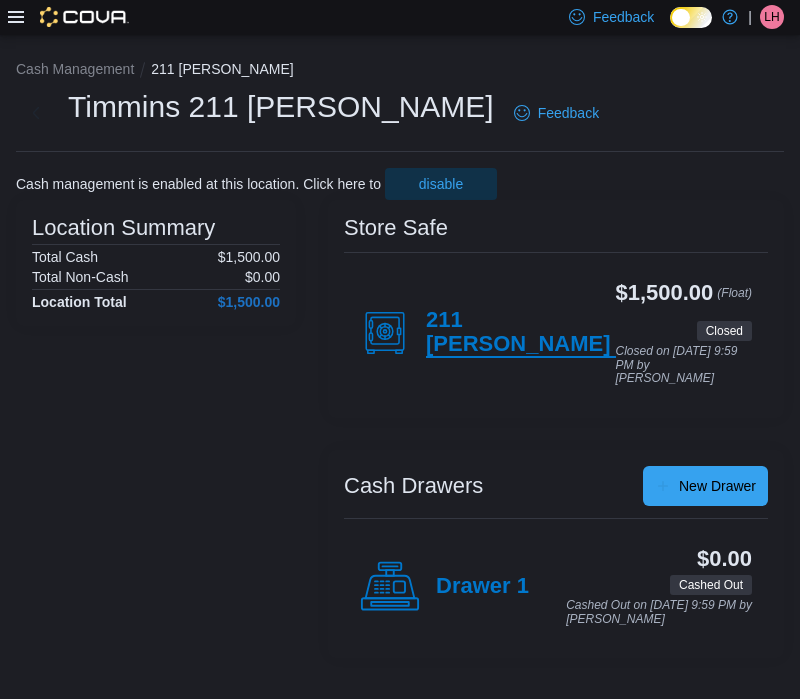 click on "211 [PERSON_NAME]" at bounding box center (520, 333) 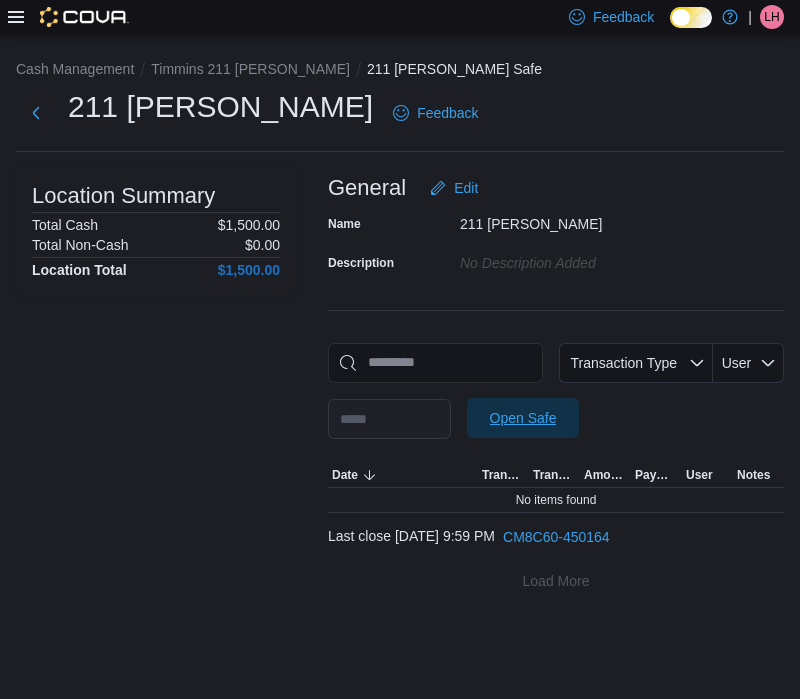click on "Open Safe" at bounding box center (523, 418) 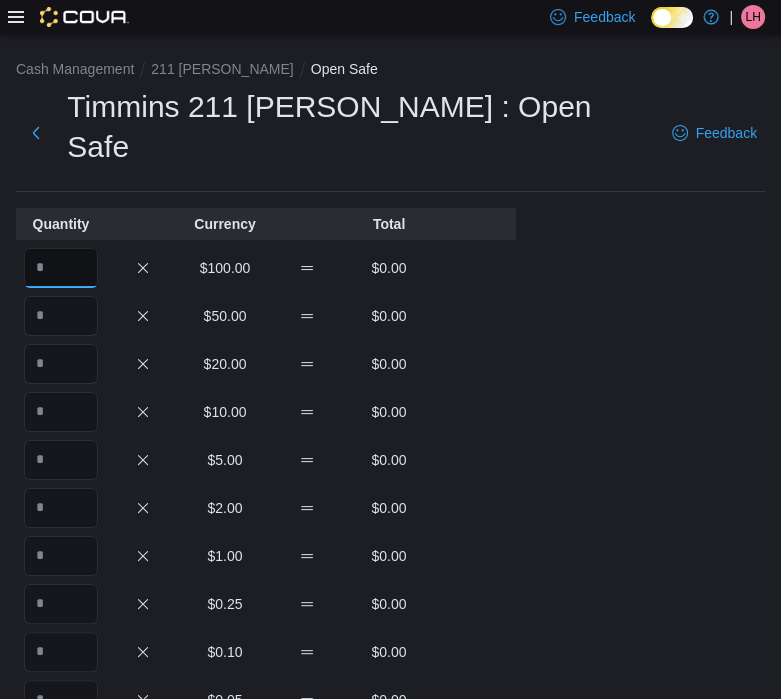 click at bounding box center [61, 268] 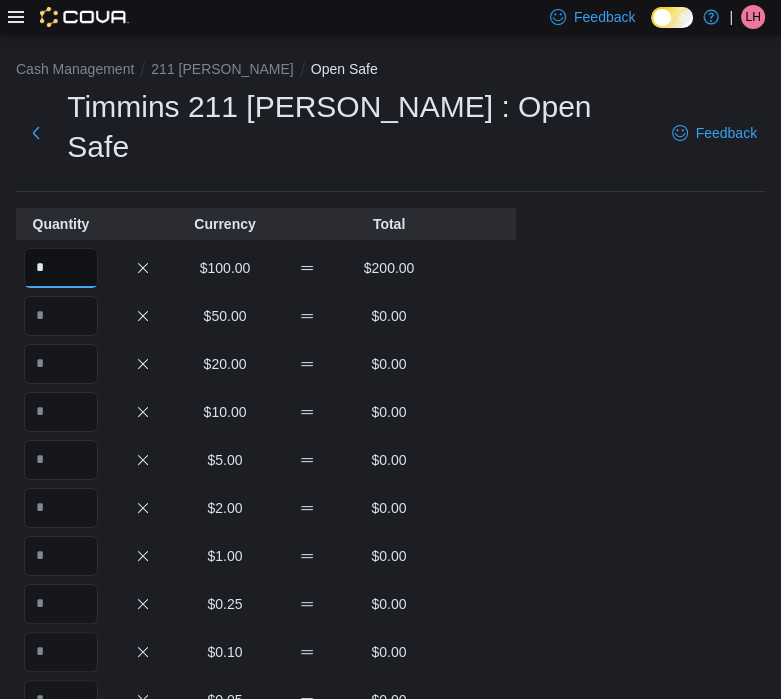 type on "*" 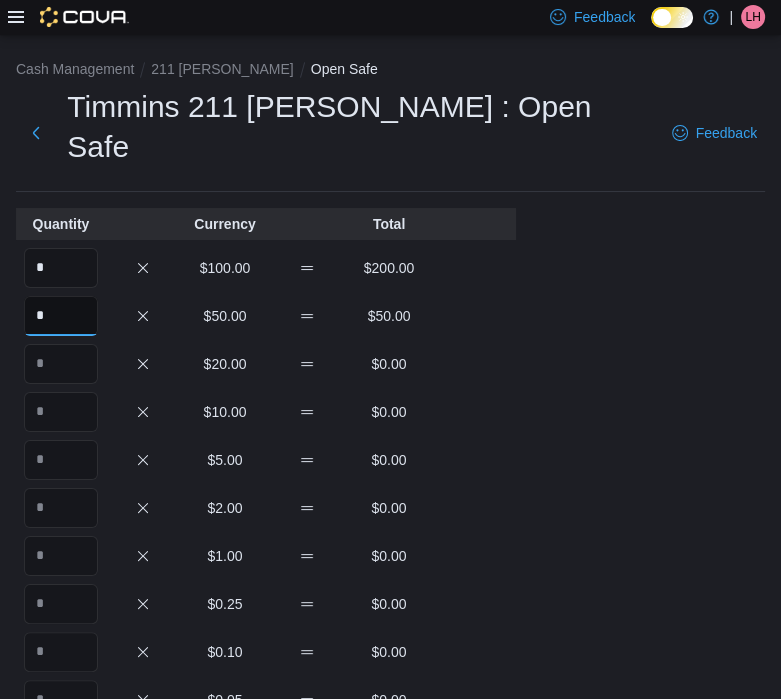 type on "*" 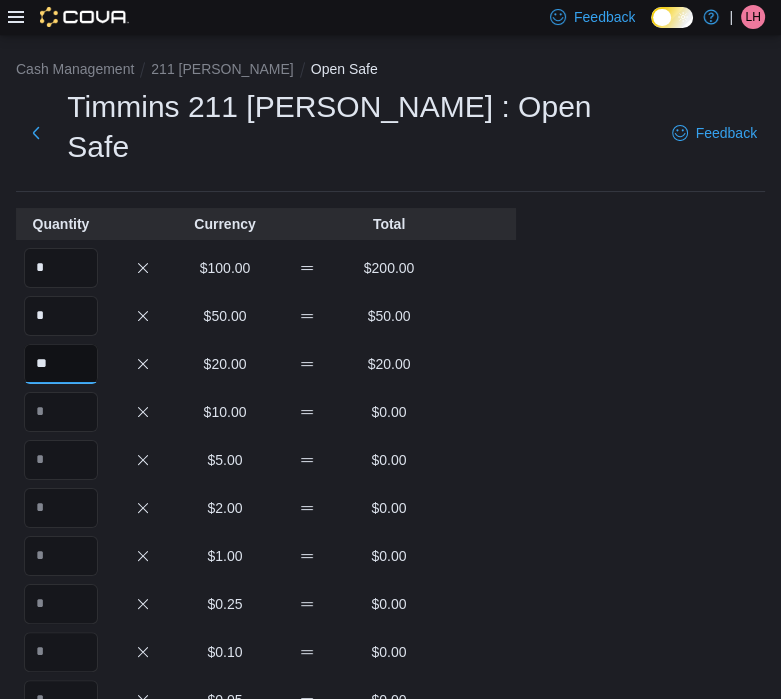 type on "**" 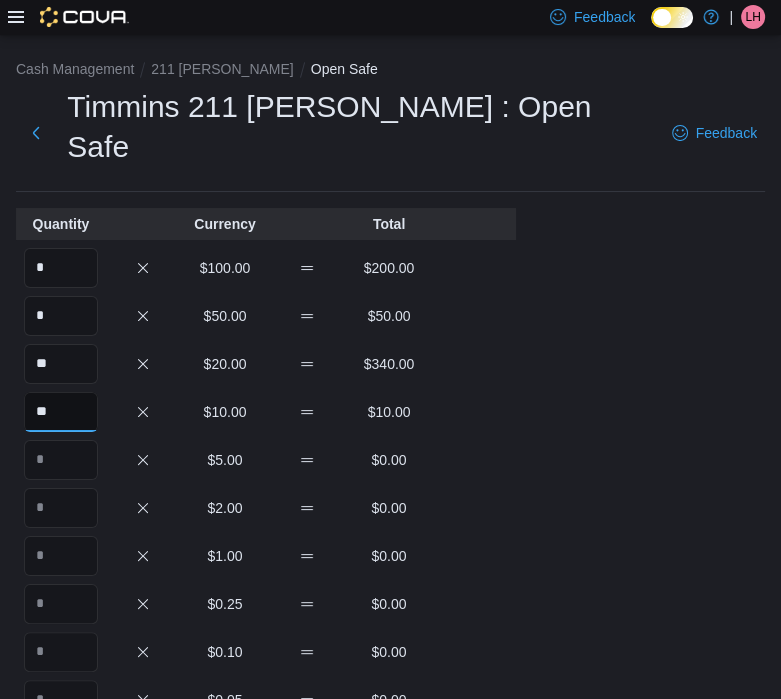 type on "**" 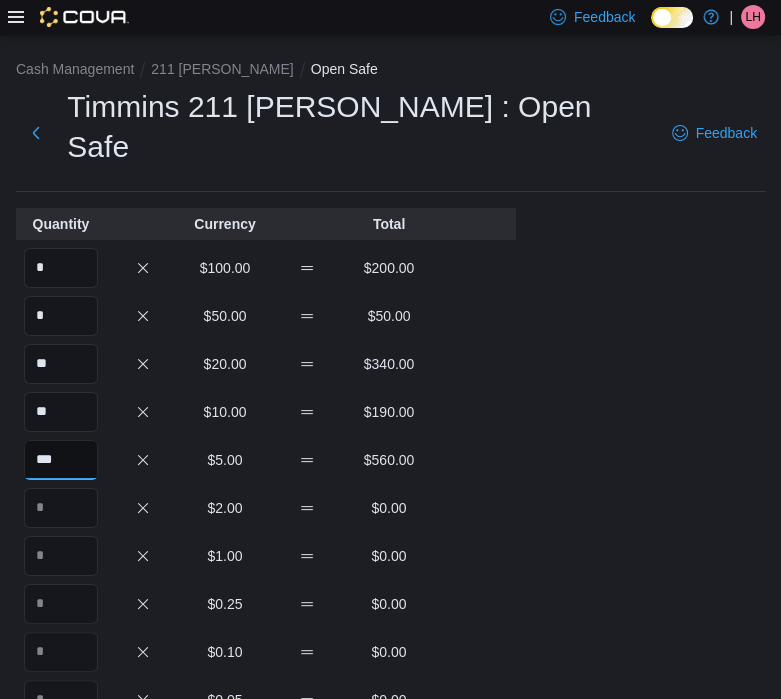 type on "***" 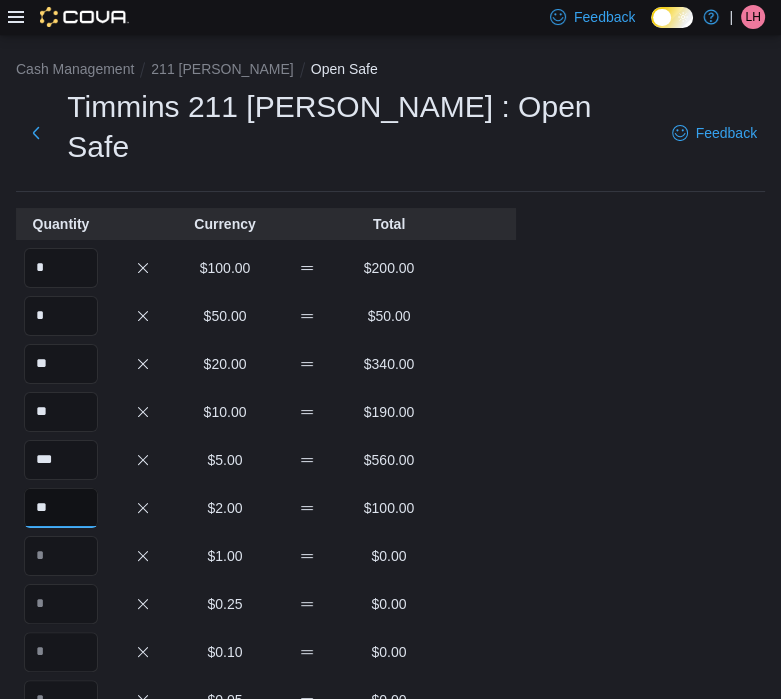type on "**" 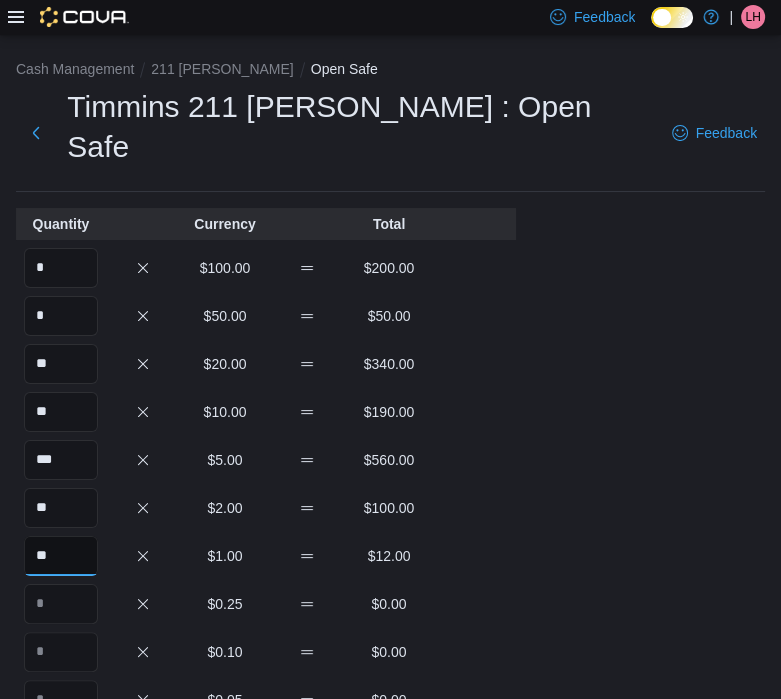 type on "**" 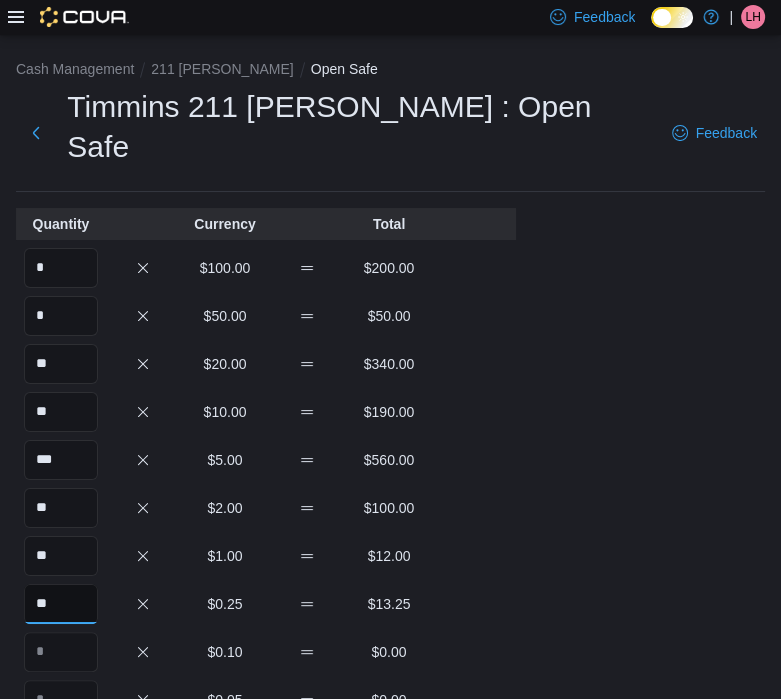 type on "**" 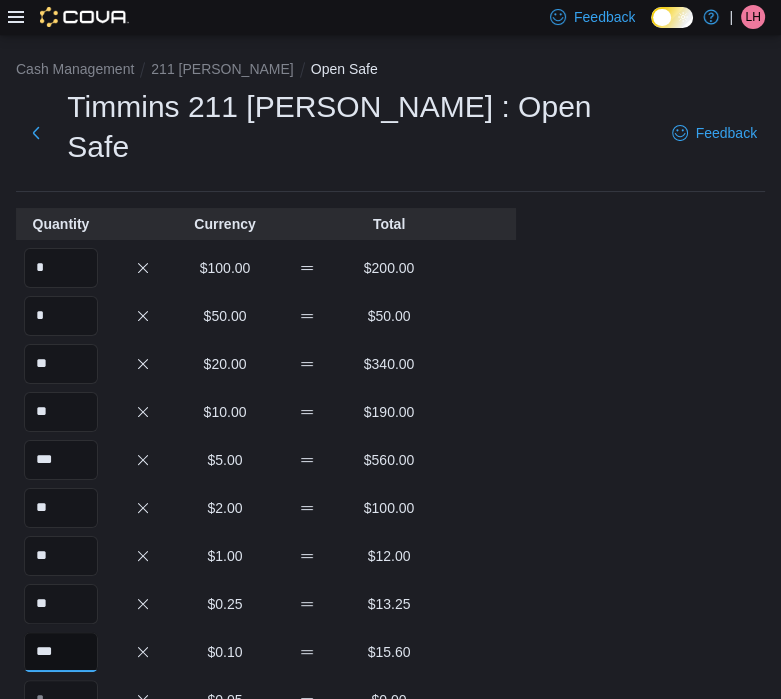 type on "***" 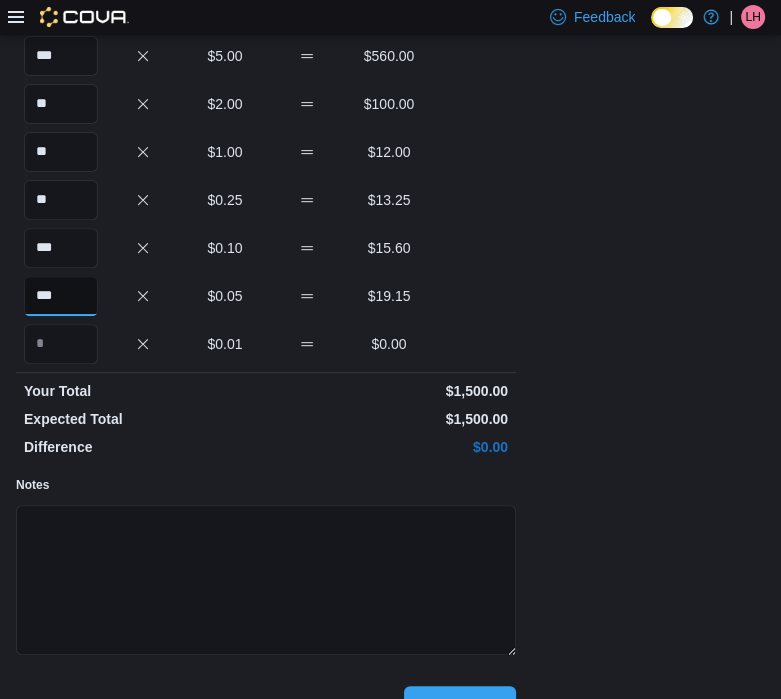 scroll, scrollTop: 406, scrollLeft: 0, axis: vertical 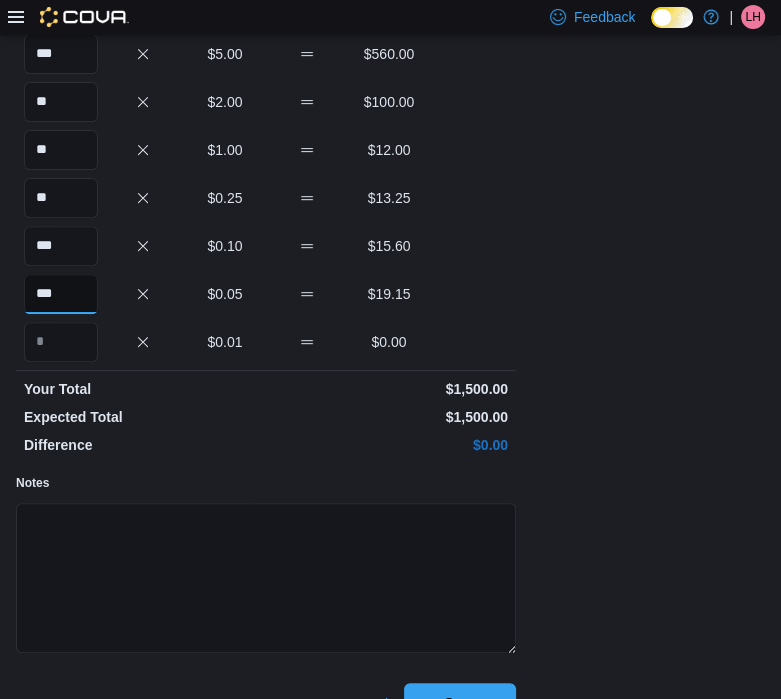 type on "***" 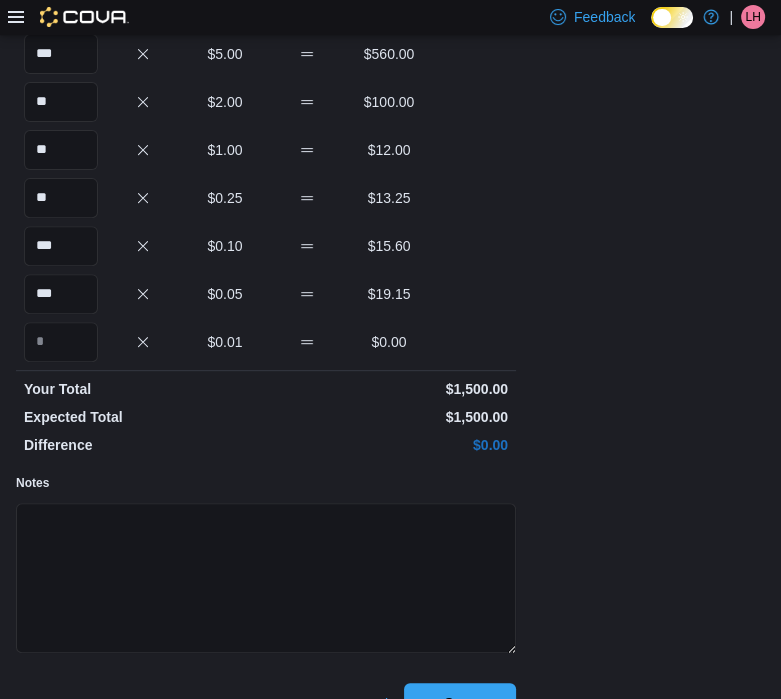 click on "Save" at bounding box center [460, 703] 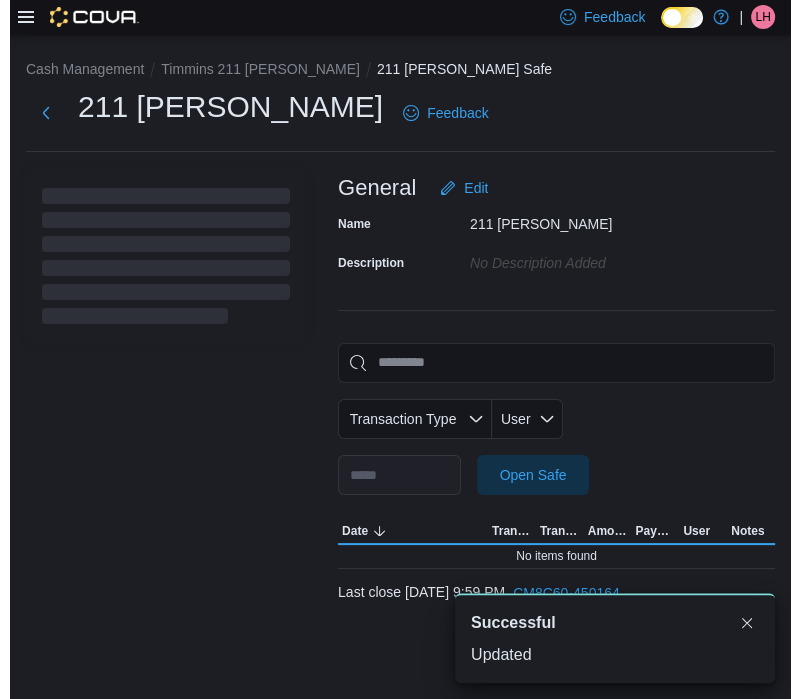 scroll, scrollTop: 0, scrollLeft: 0, axis: both 